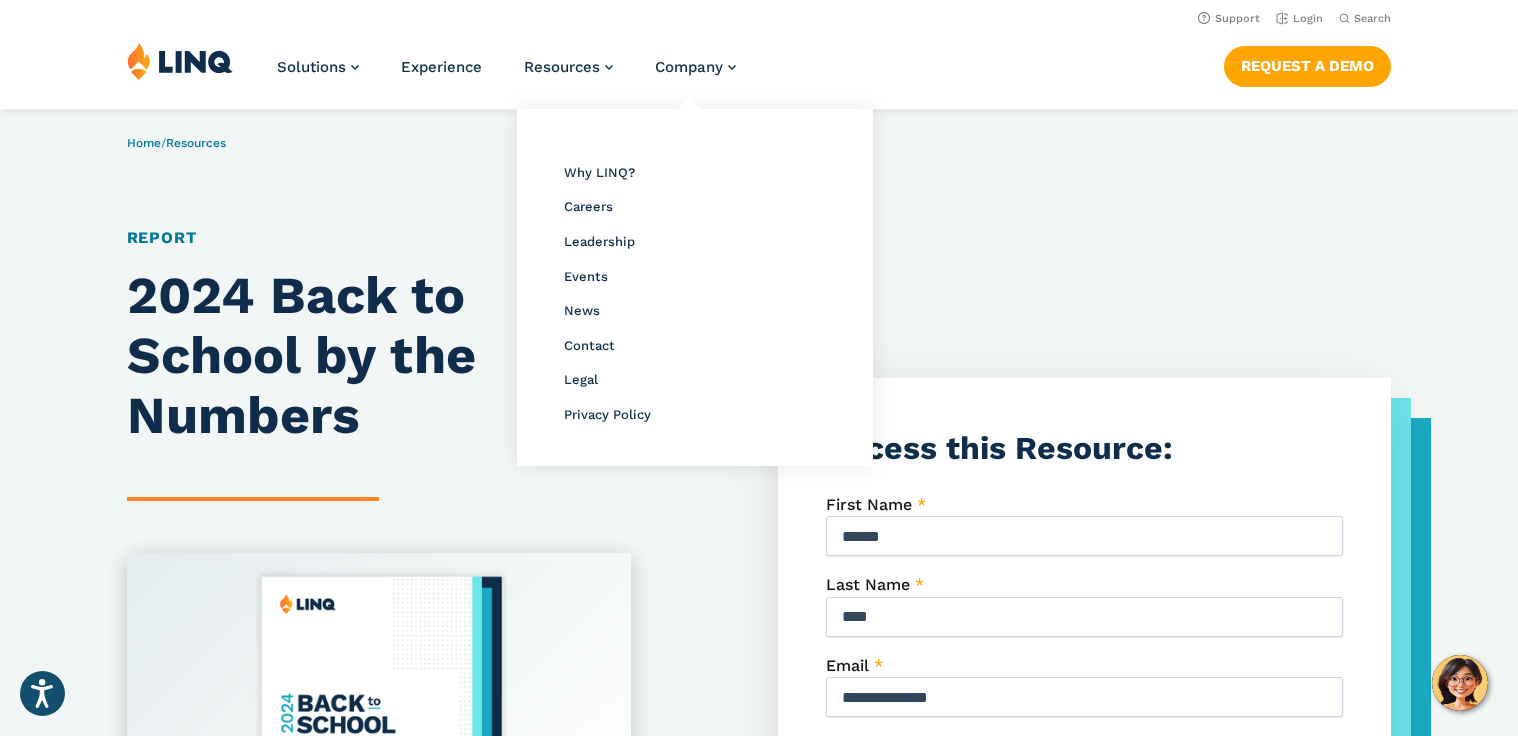 scroll, scrollTop: 560, scrollLeft: 0, axis: vertical 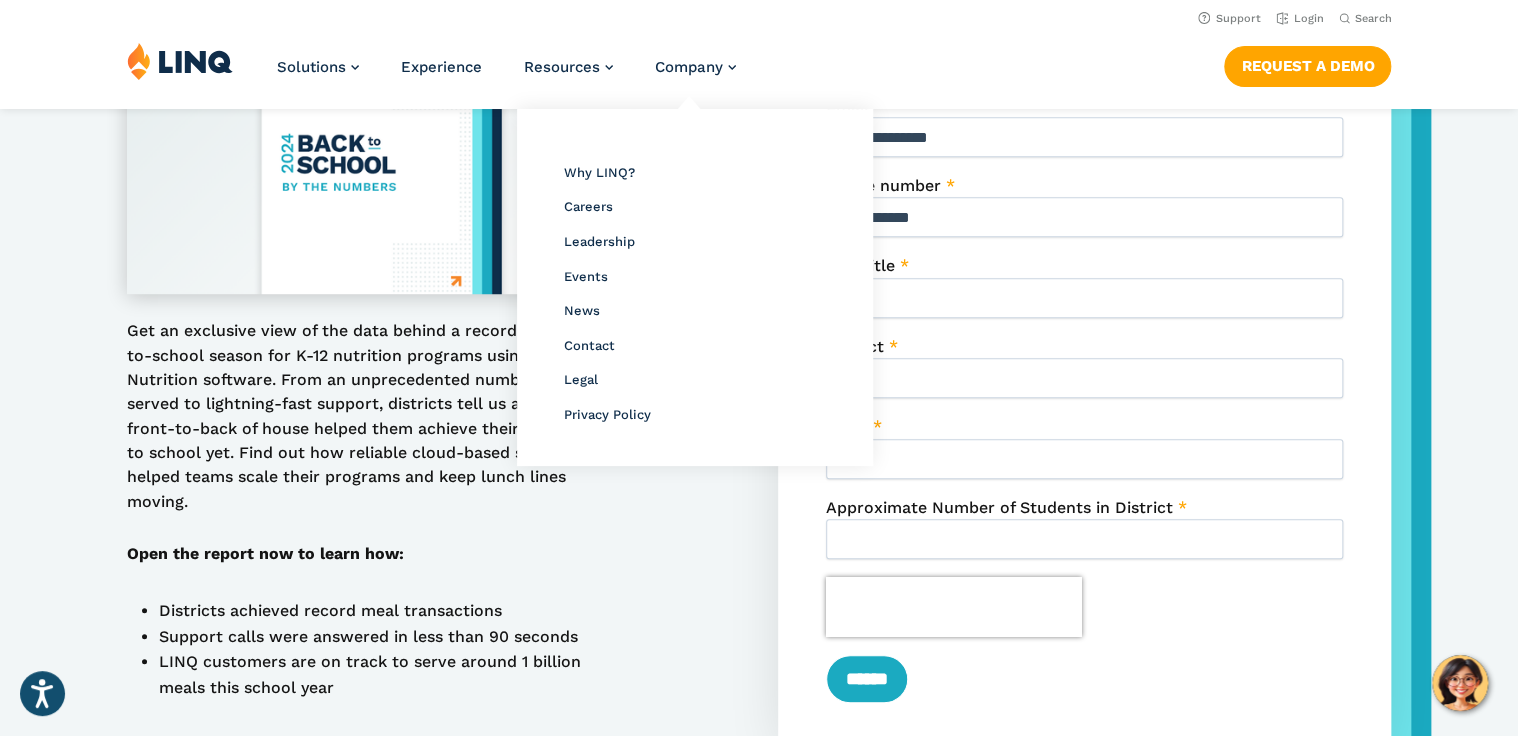 click on "Company Overview
Why LINQ?
Careers
Leadership
Events
News
Contact
Legal
Privacy Policy" at bounding box center [695, 75] 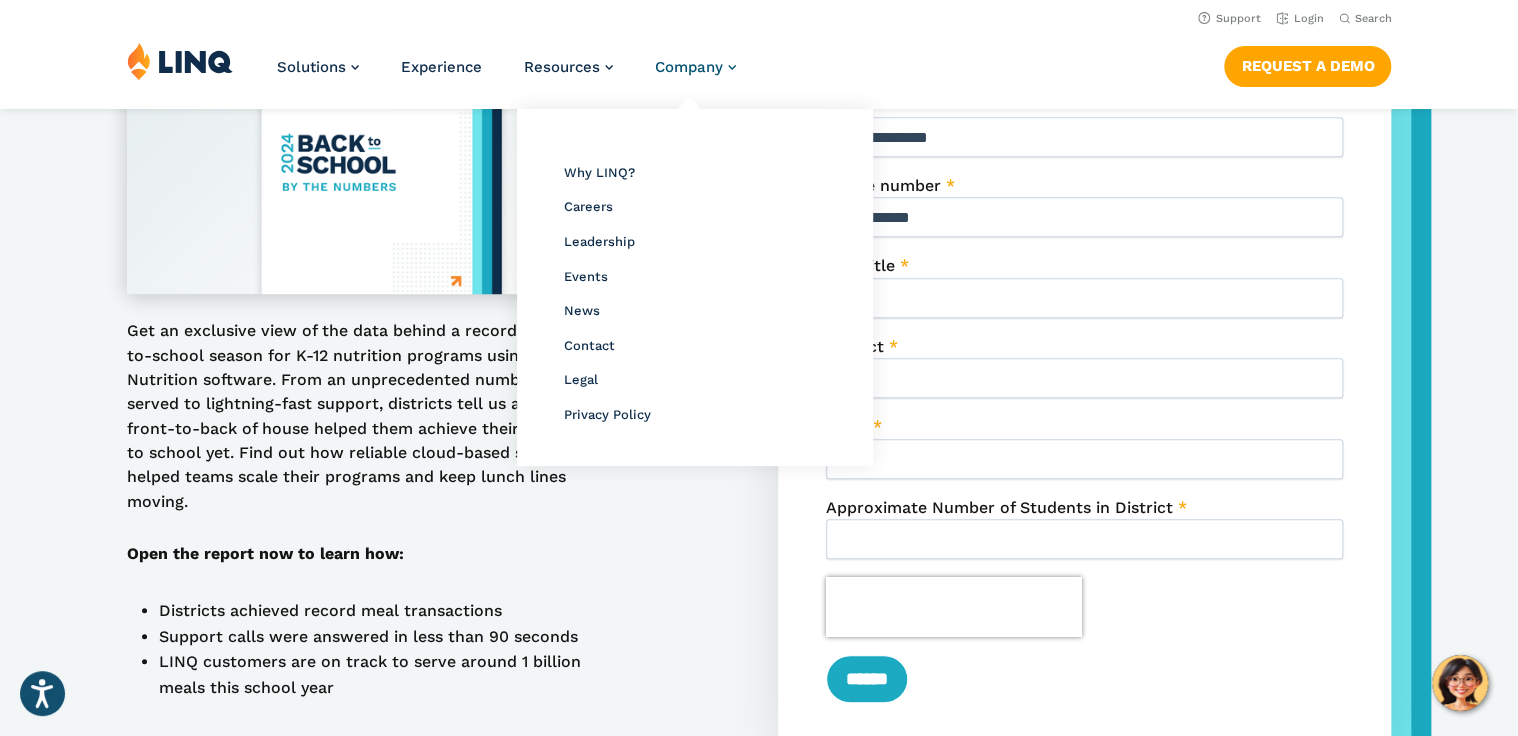 click on "Company" at bounding box center [689, 67] 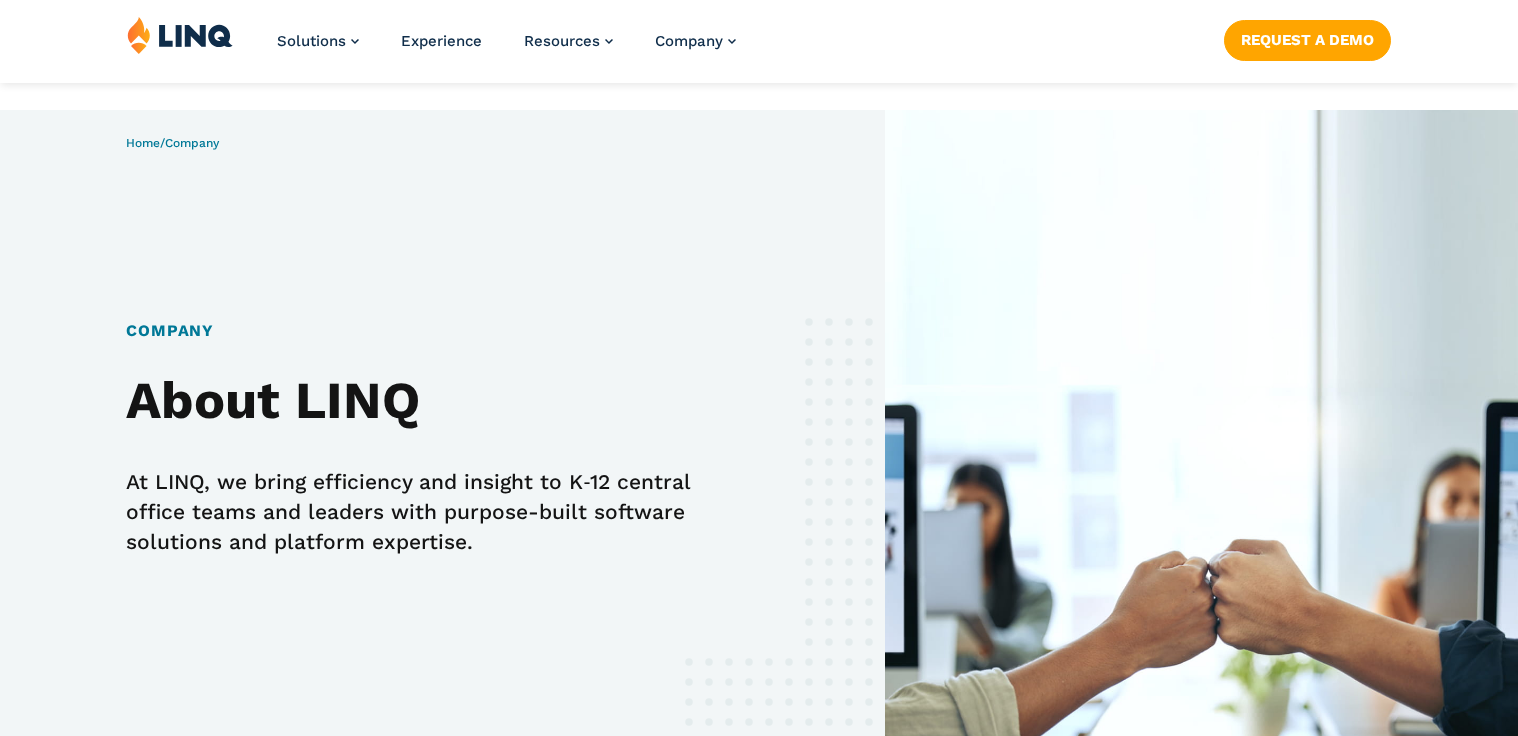 scroll, scrollTop: 2400, scrollLeft: 0, axis: vertical 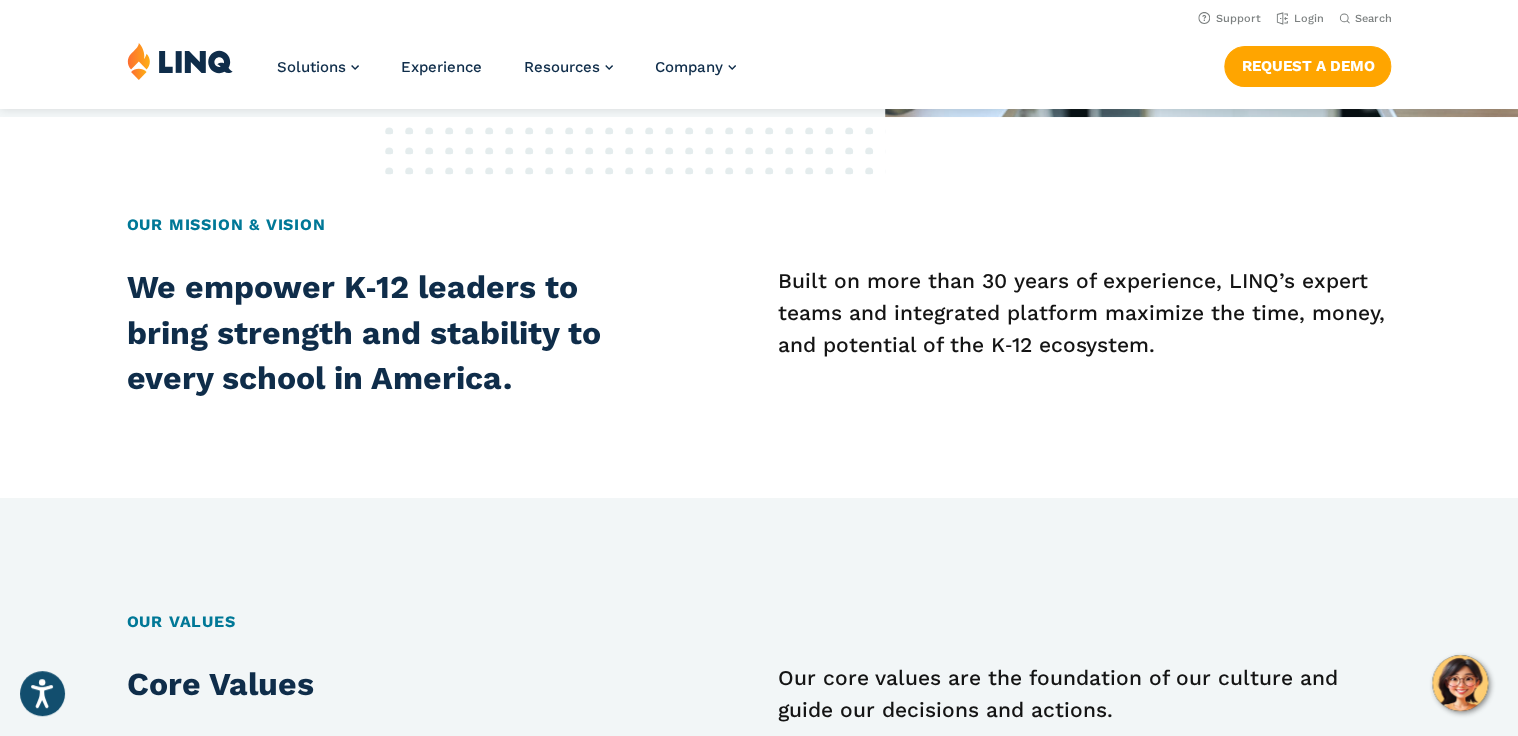 click on "Our Values
Core Values
Our core values are the foundation of our culture and guide our decisions and actions.
Act with Integrity & Build Trust
Trust is the foundation of our company. We operate with the highest standards of integrity, both internally and externally. We believe in transparency, honesty, and accountability. Building a culture where trust is earned and maintained.
Deliver Excellence
We consistently exceed our clients’ expectations. In every interaction, we strive to anticipate needs, provide swift solutions, and go the extra mile to relentlessly impress our customers. We communicate clearly, consistently, and in a timely way to cultivate lasting relationships.
Embrace Challenges
Collaborate & Act as One Team" at bounding box center (759, 1076) 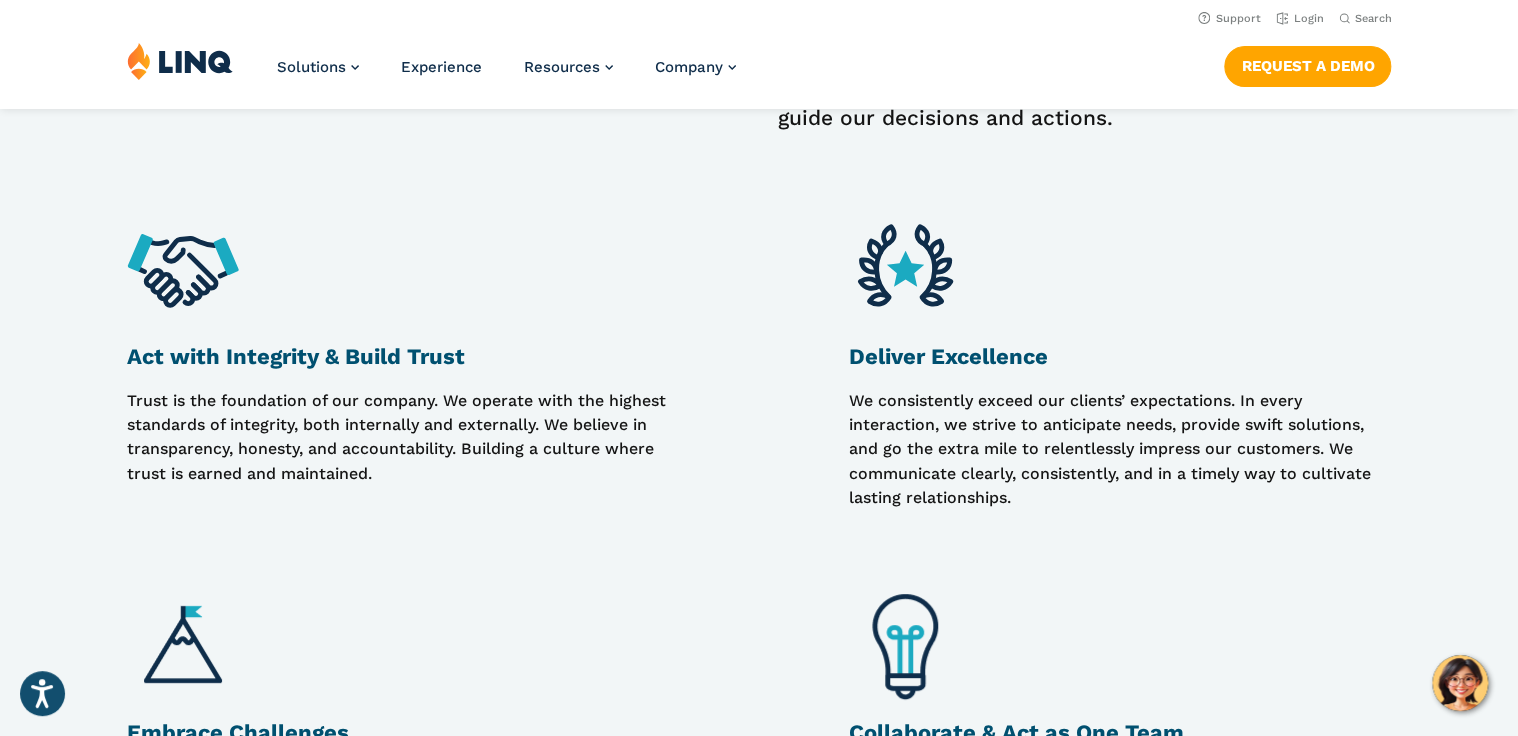 scroll, scrollTop: 1040, scrollLeft: 0, axis: vertical 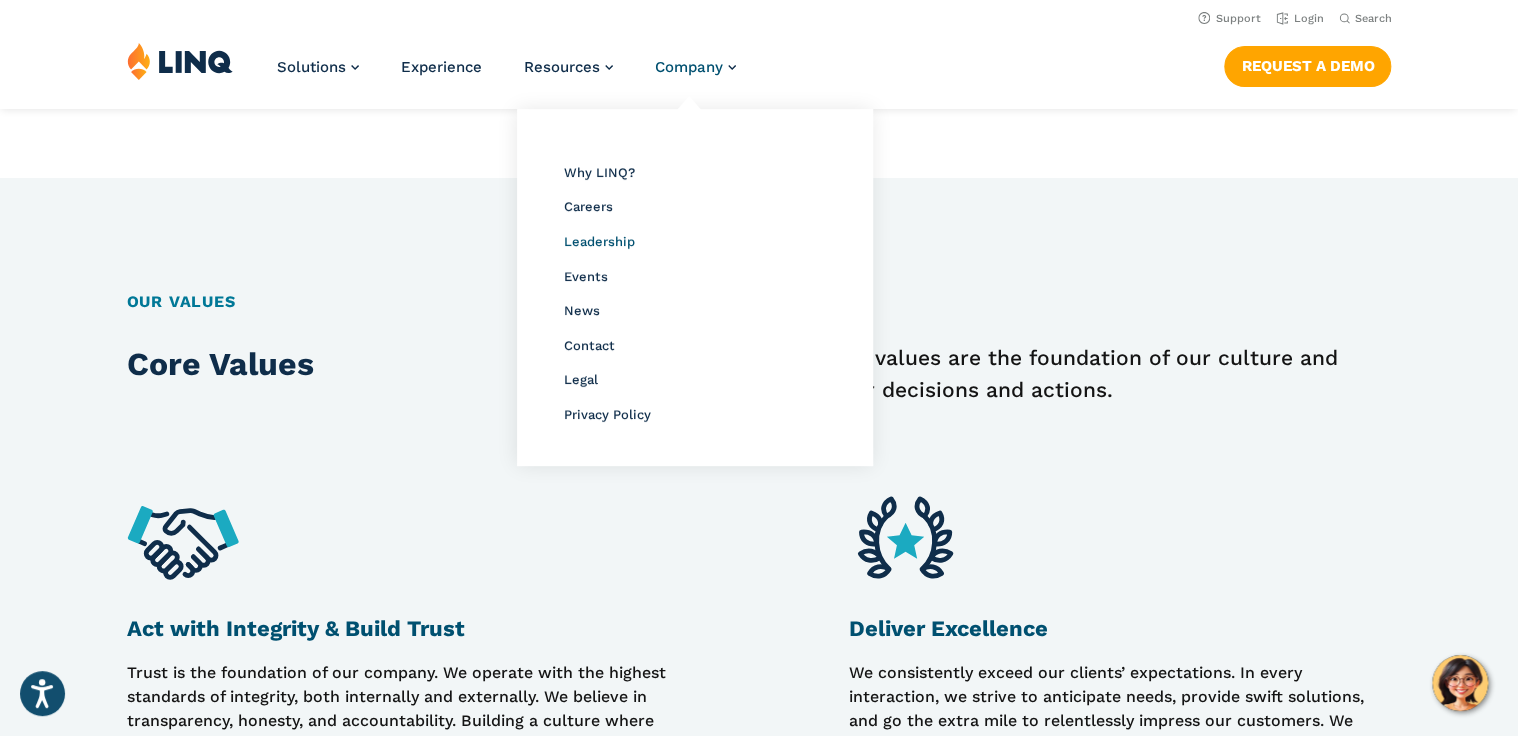 click on "Leadership" at bounding box center (599, 241) 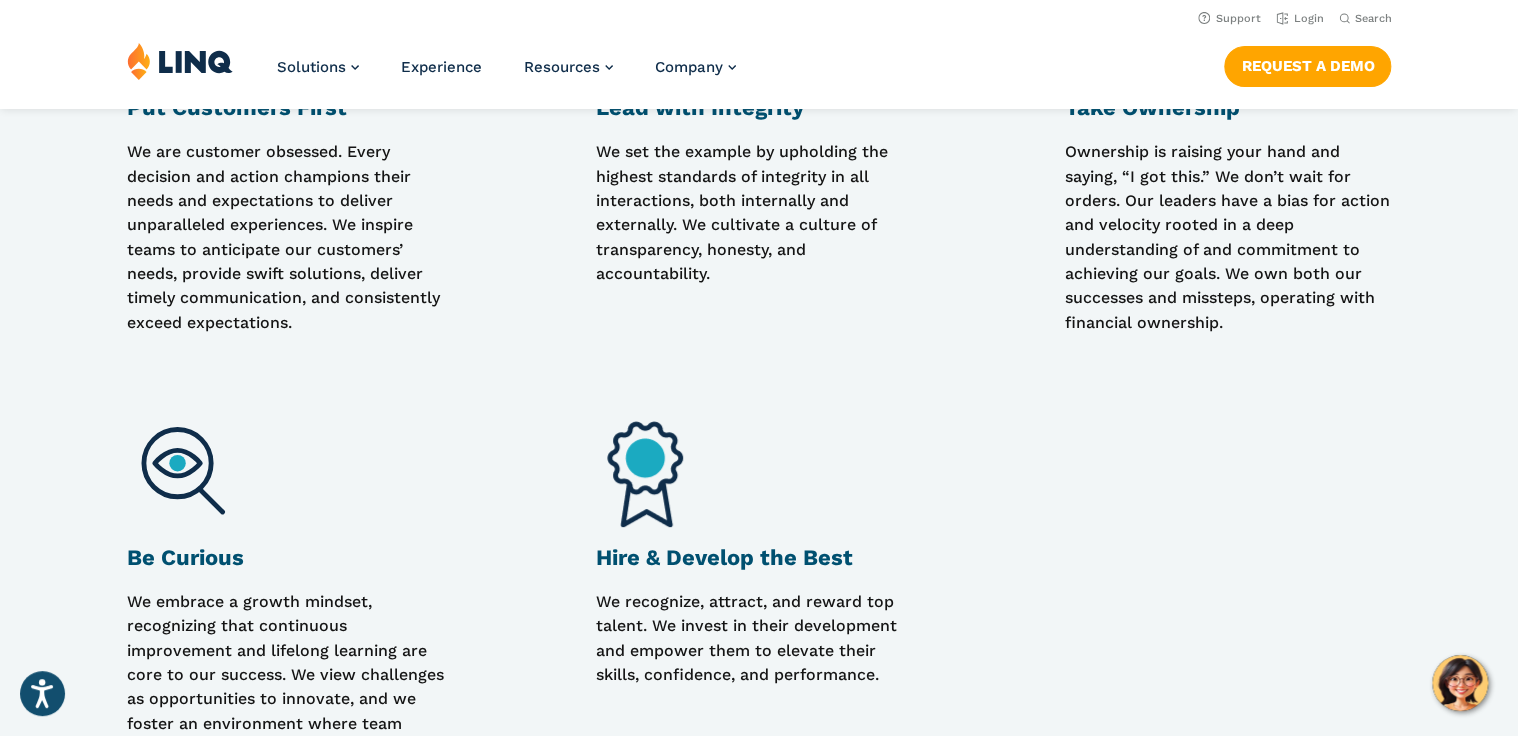 scroll, scrollTop: 2185, scrollLeft: 0, axis: vertical 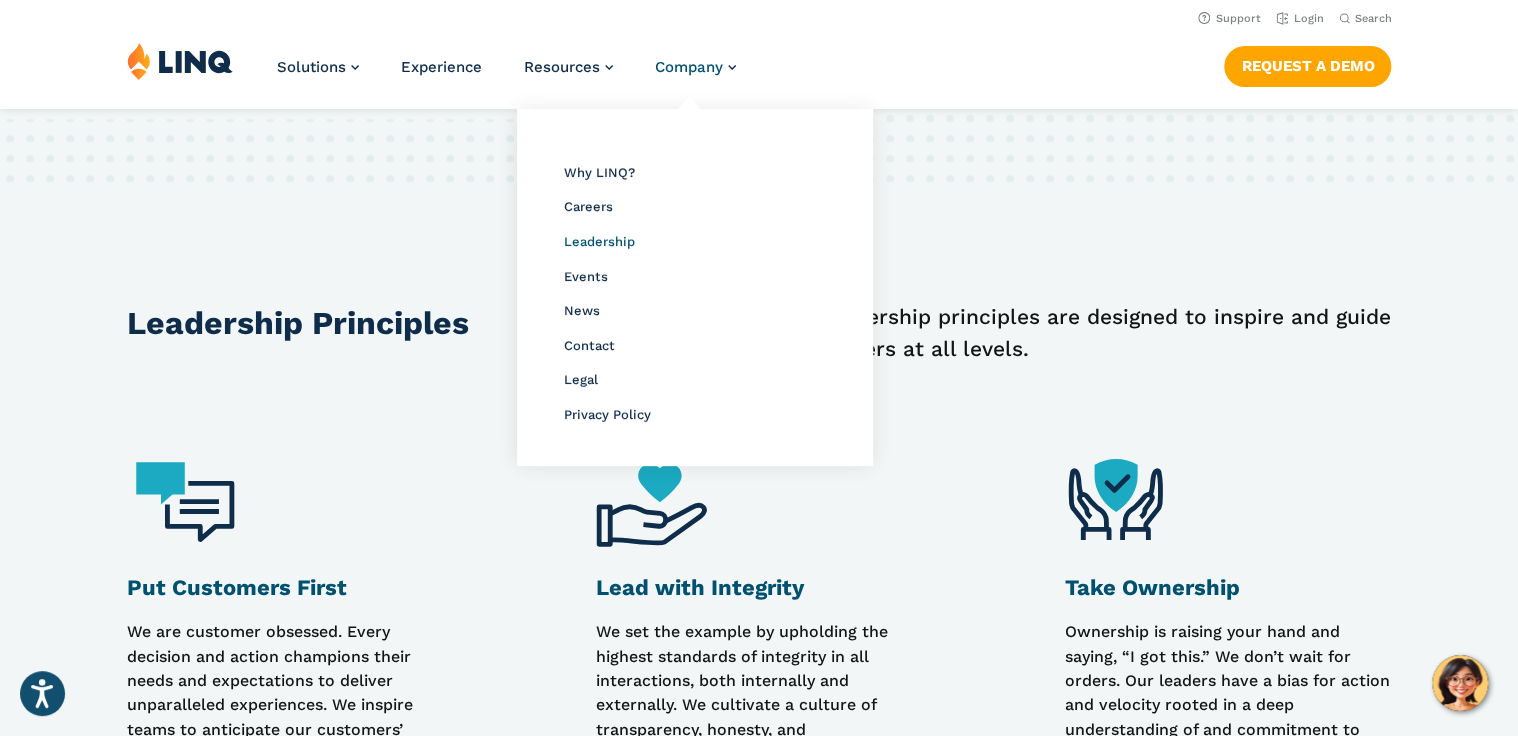 click on "Leadership" at bounding box center [599, 241] 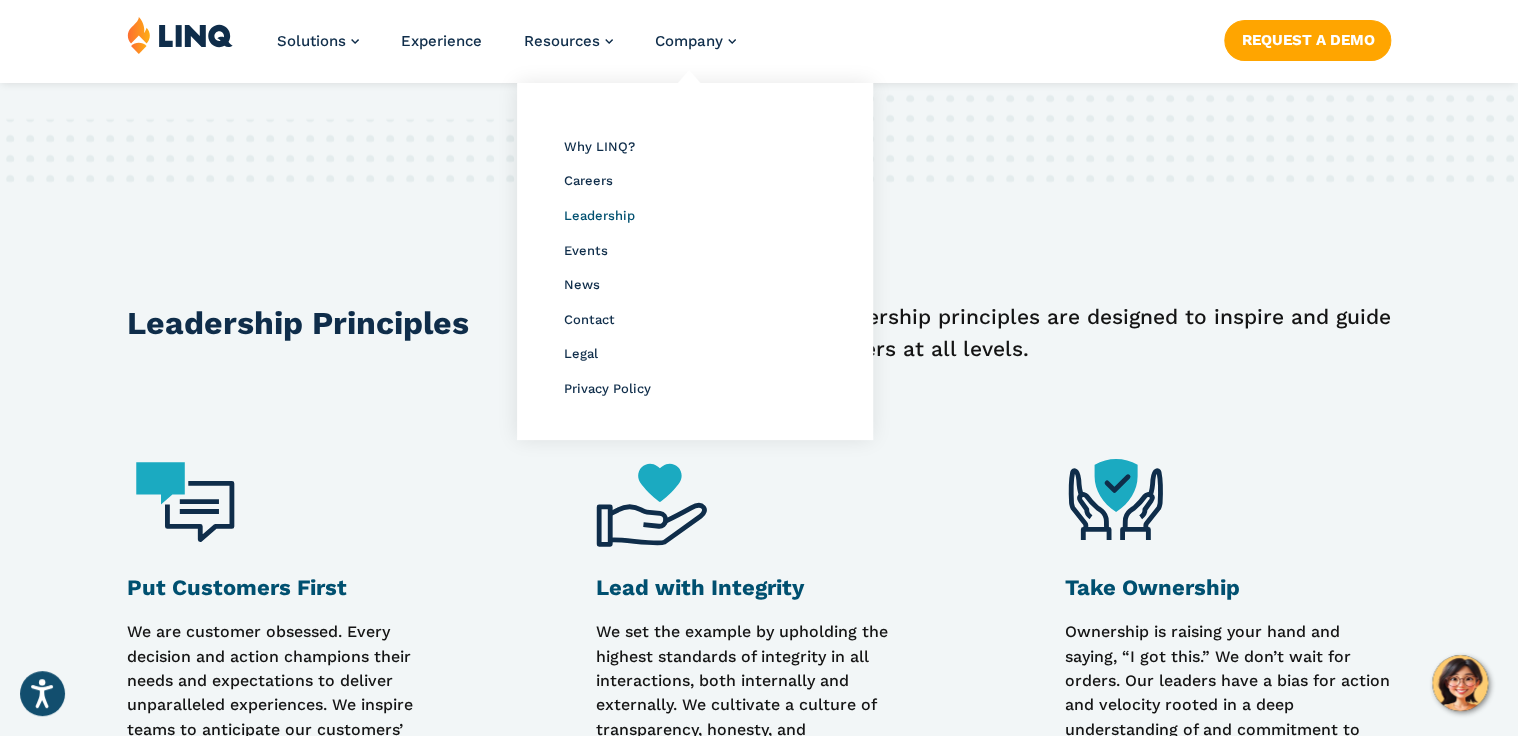 scroll, scrollTop: 3465, scrollLeft: 0, axis: vertical 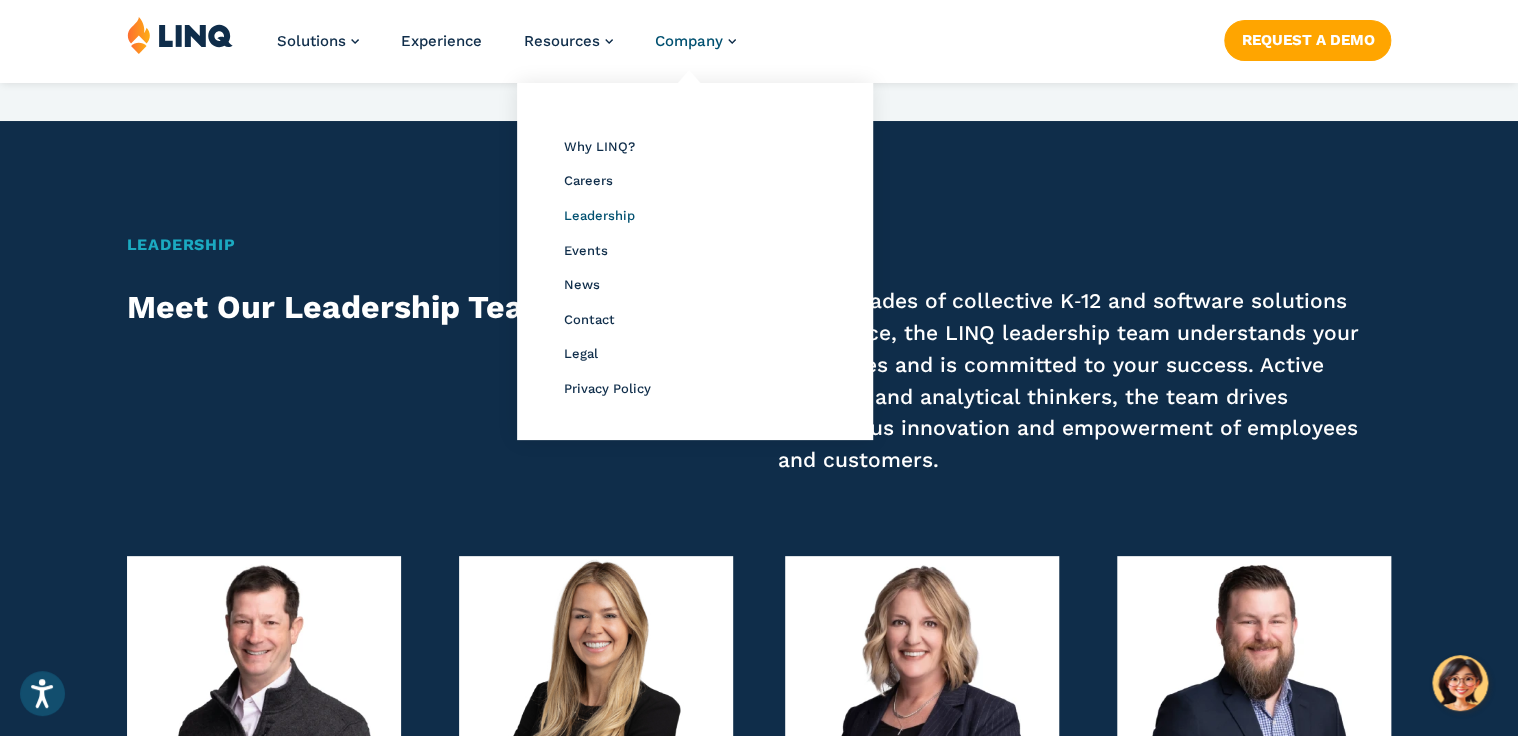 click on "Leadership" at bounding box center [599, 215] 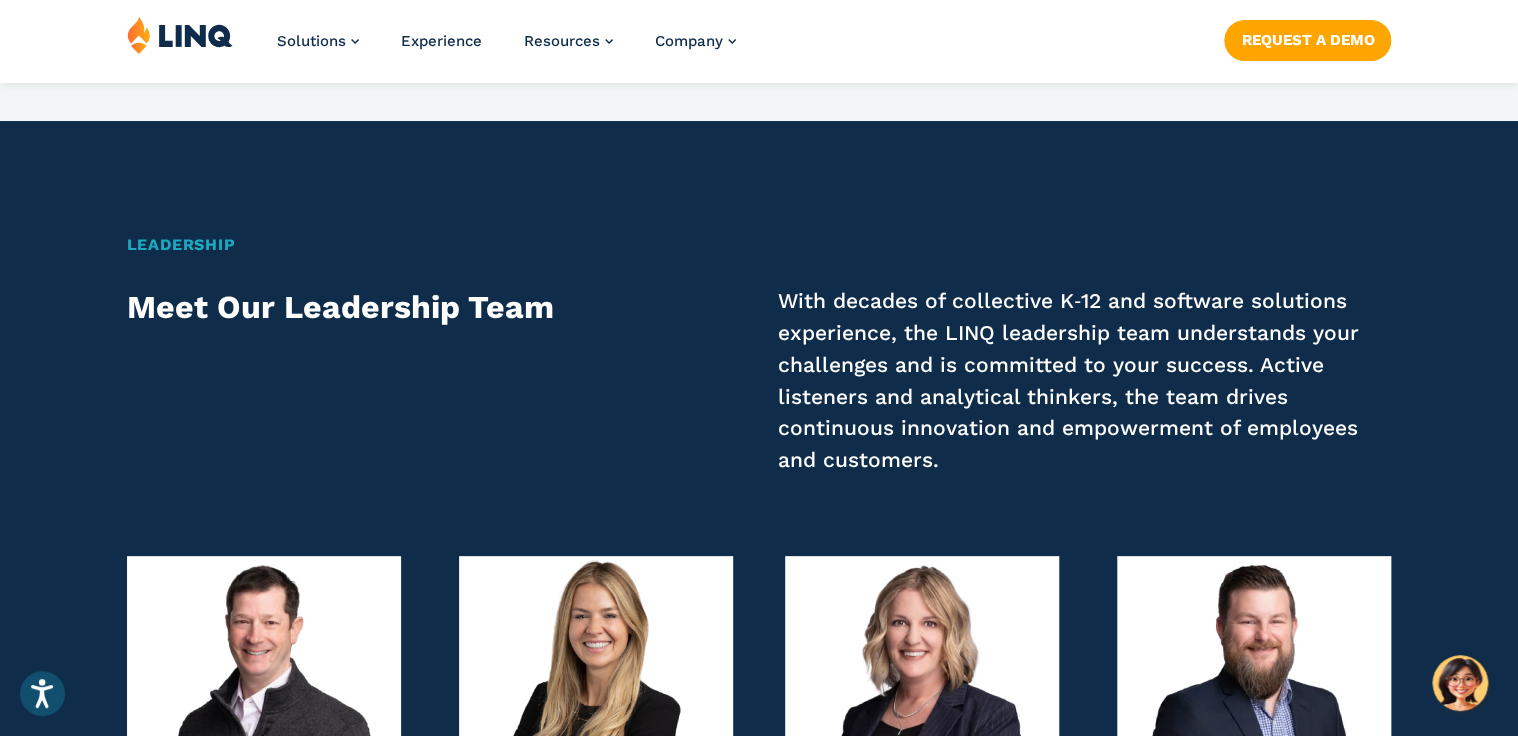 click on "Leadership" at bounding box center (759, 245) 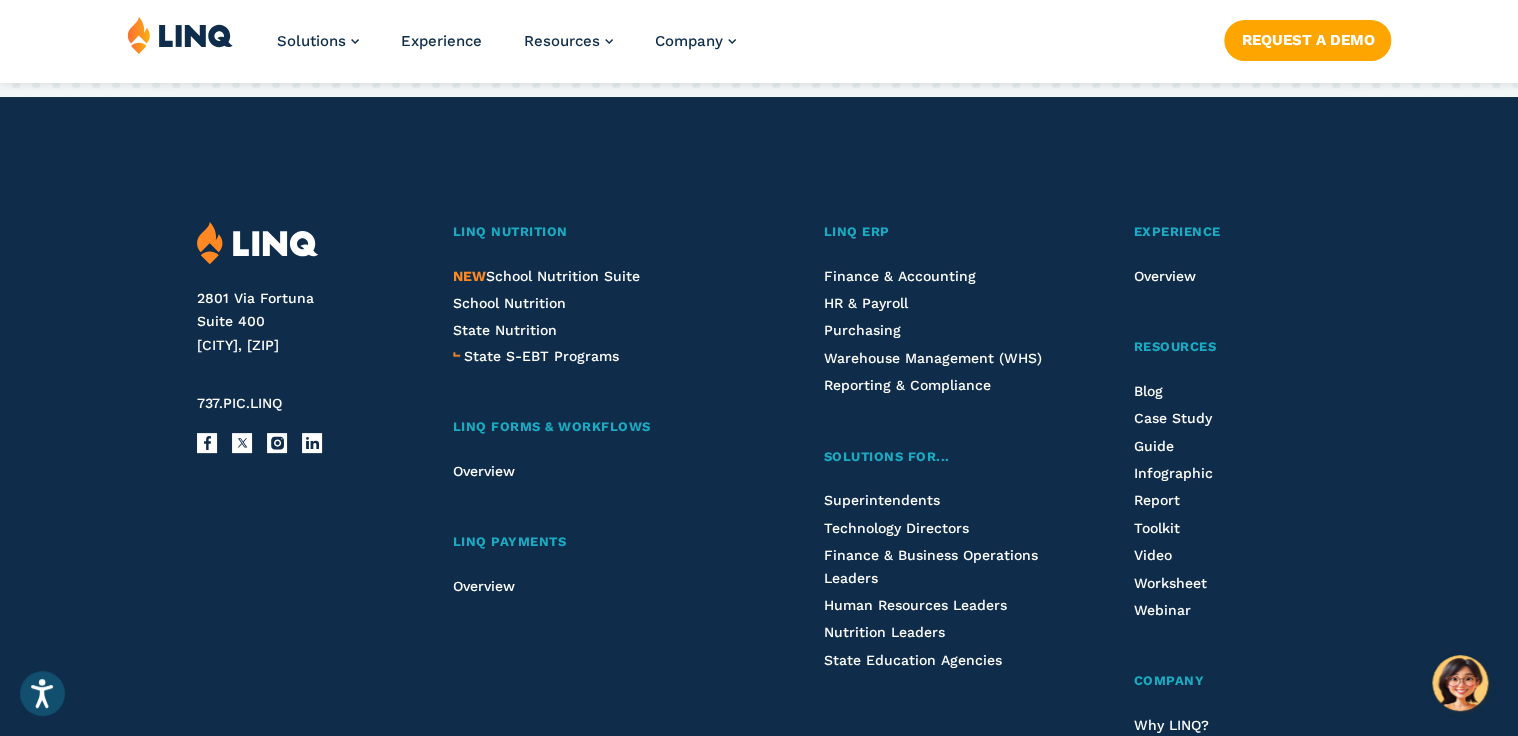 scroll, scrollTop: 6505, scrollLeft: 0, axis: vertical 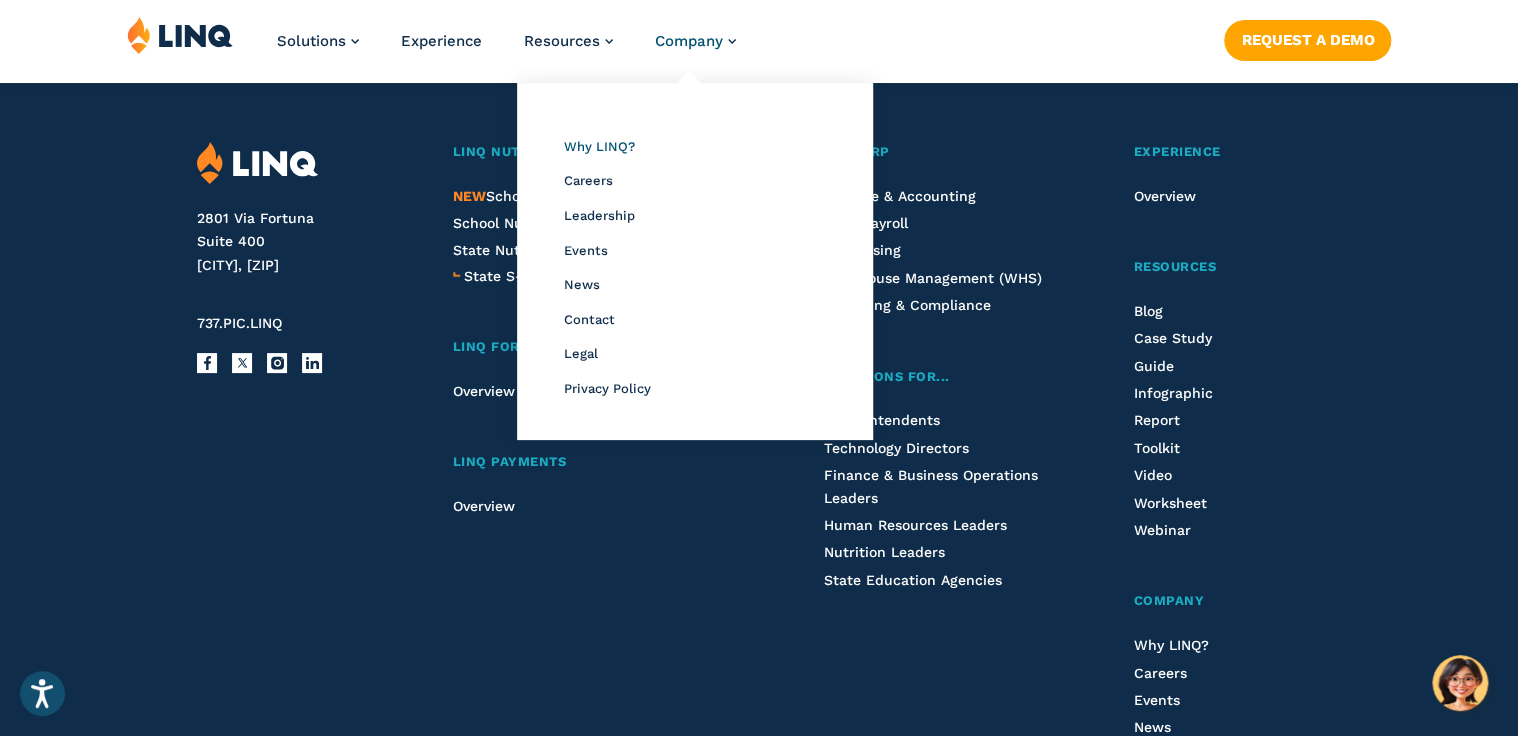 click on "Why LINQ?" at bounding box center [599, 146] 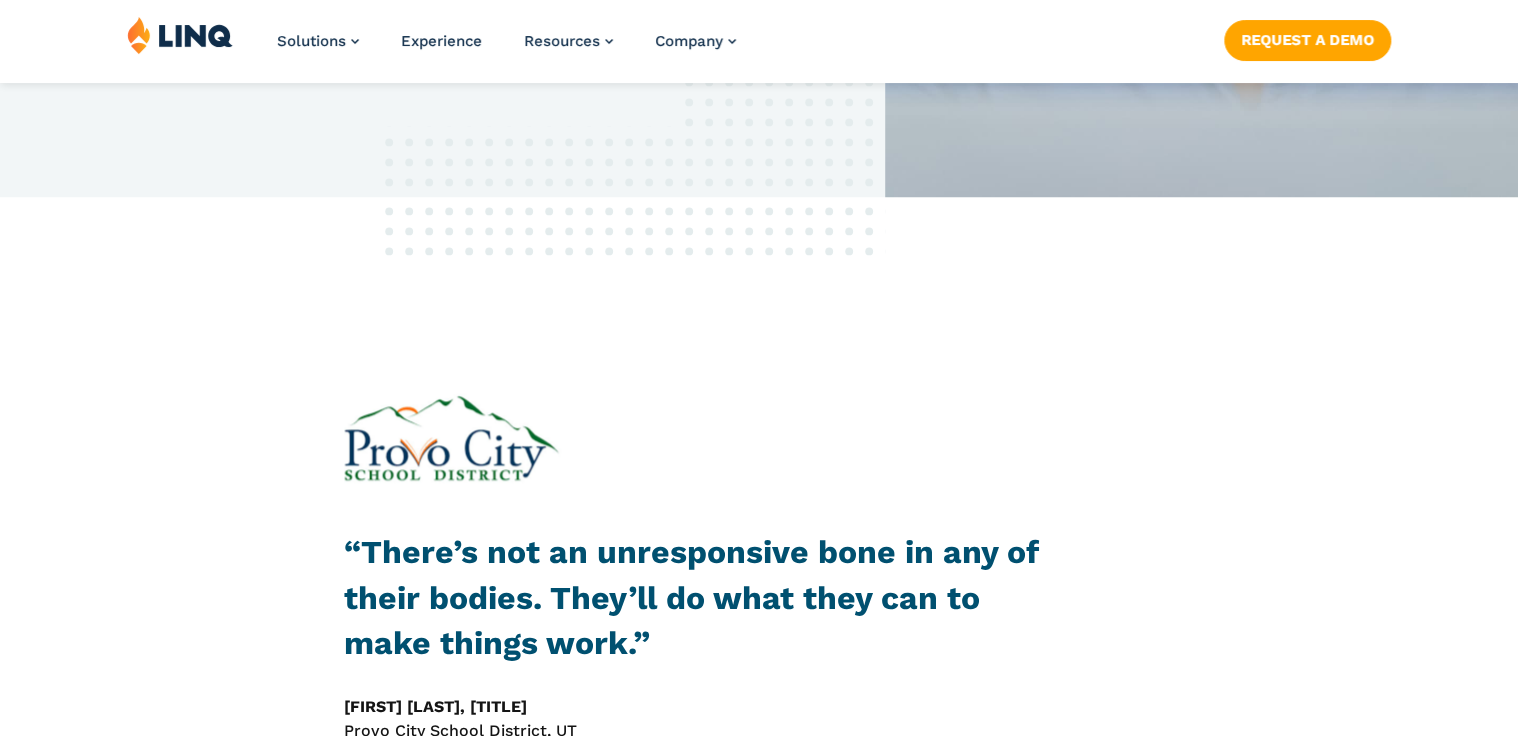 scroll, scrollTop: 1192, scrollLeft: 0, axis: vertical 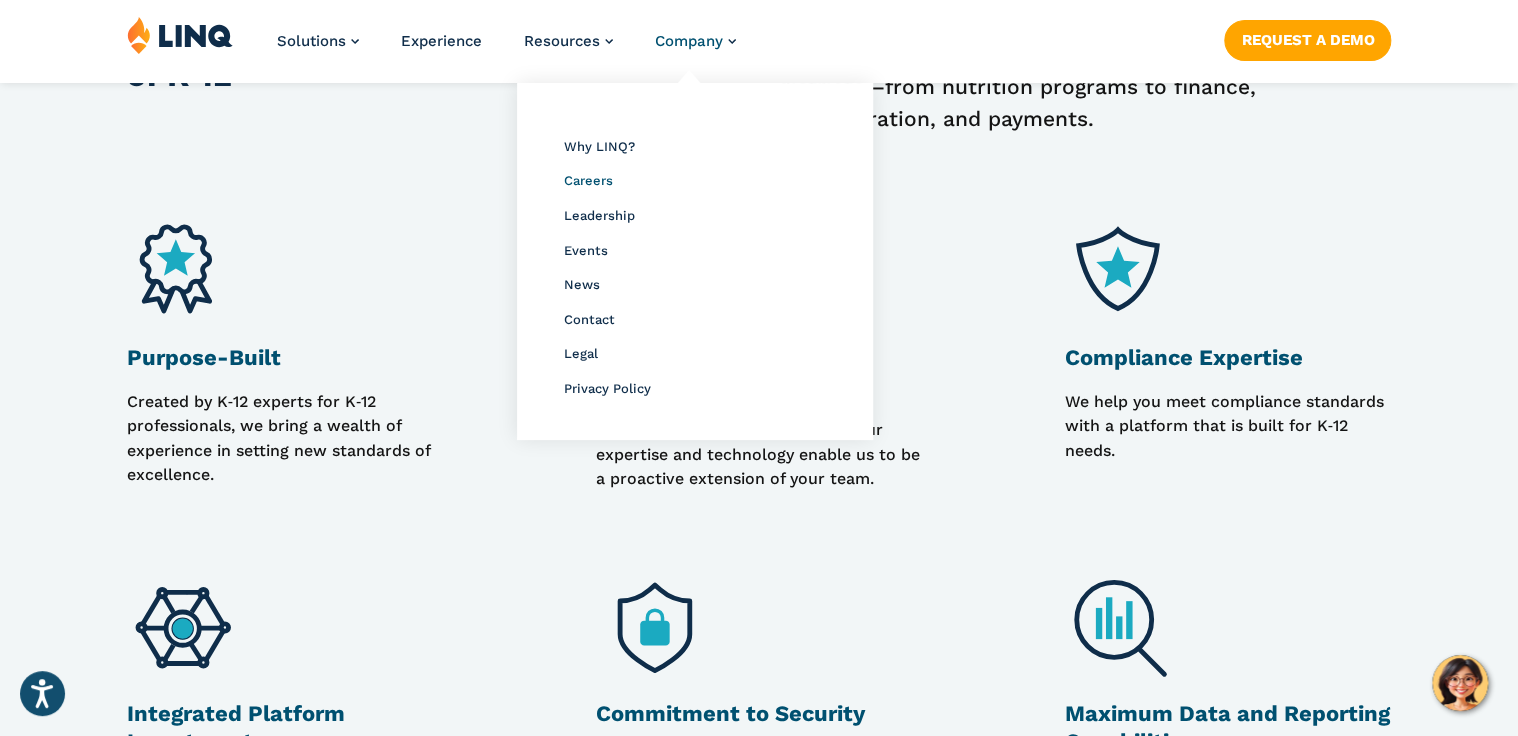click on "Careers" at bounding box center (588, 180) 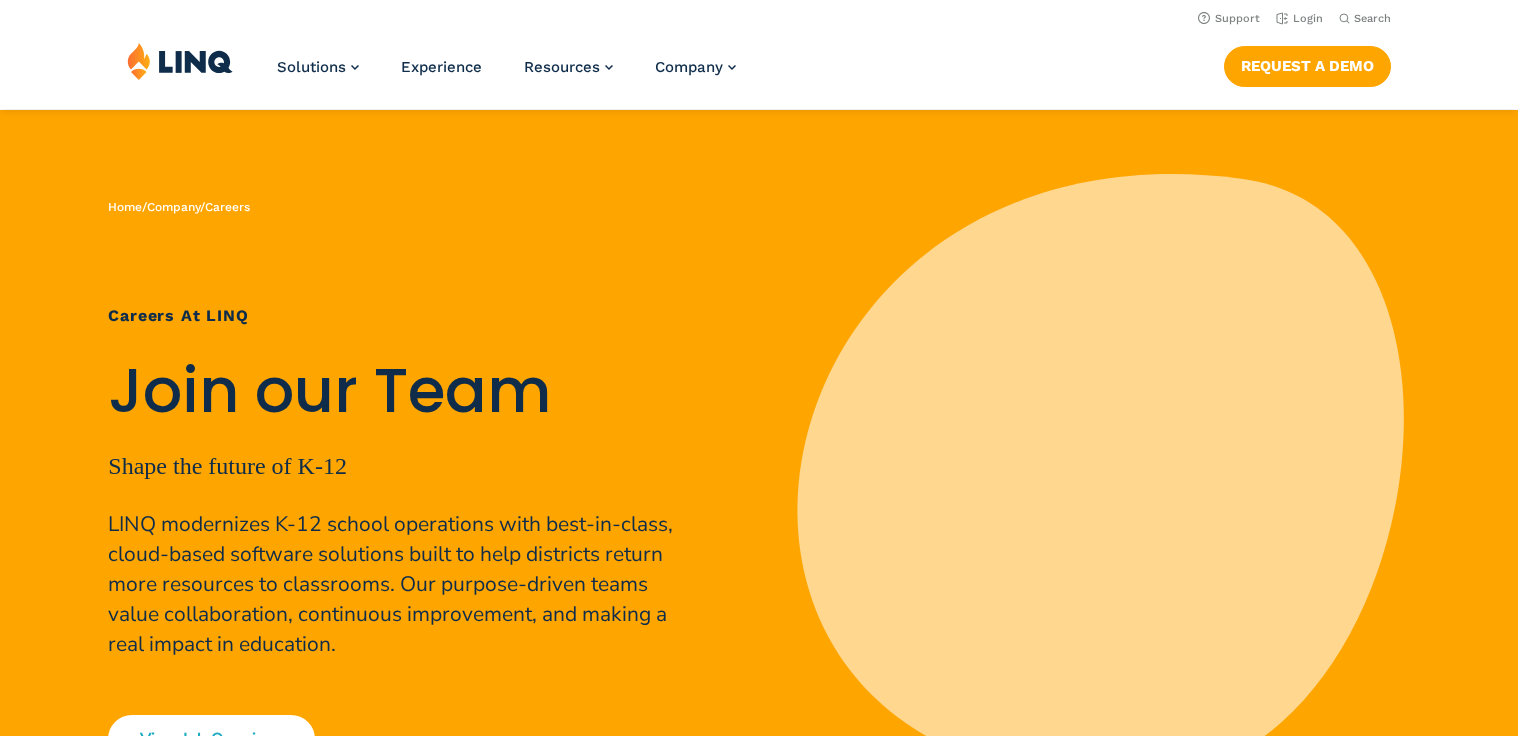 scroll, scrollTop: 0, scrollLeft: 0, axis: both 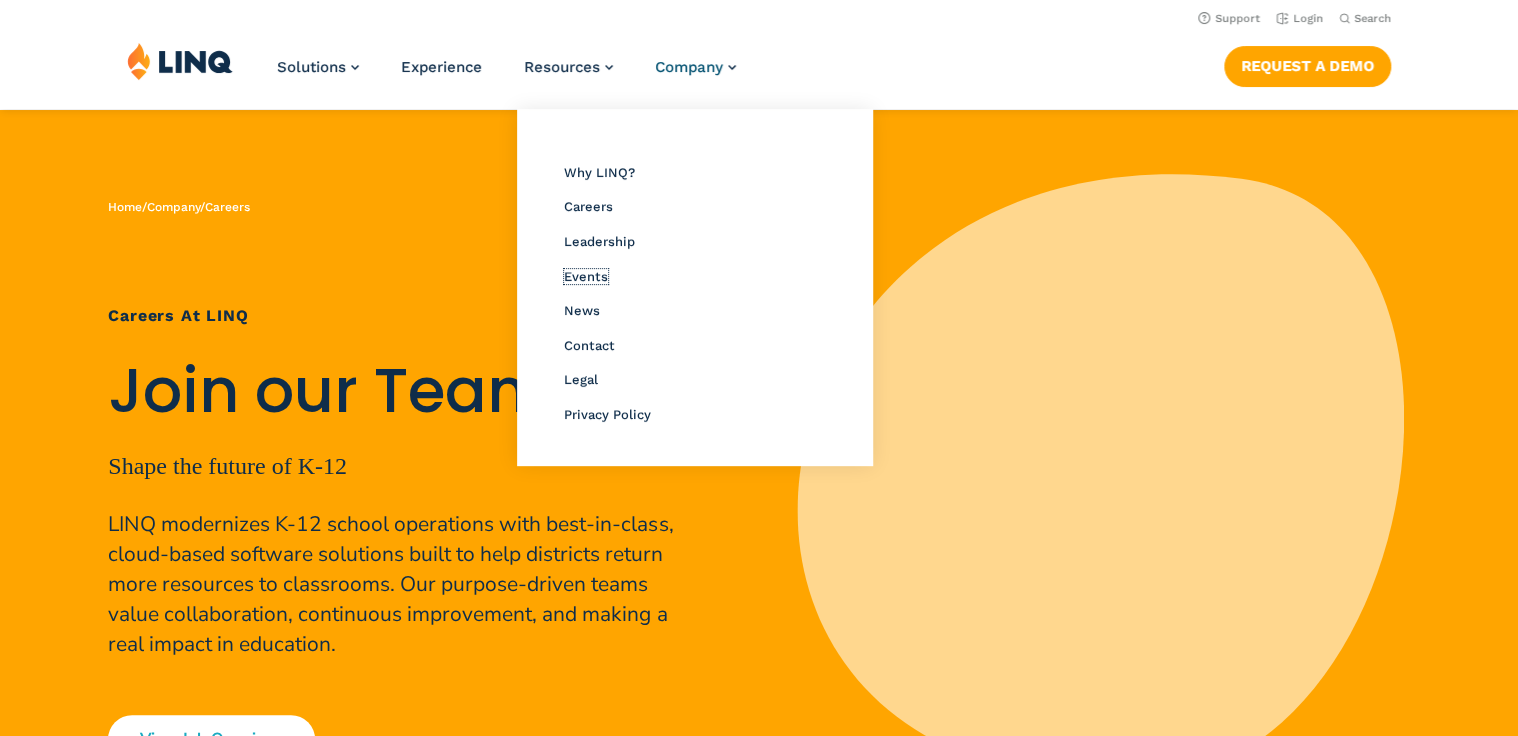 click on "Events" at bounding box center [586, 276] 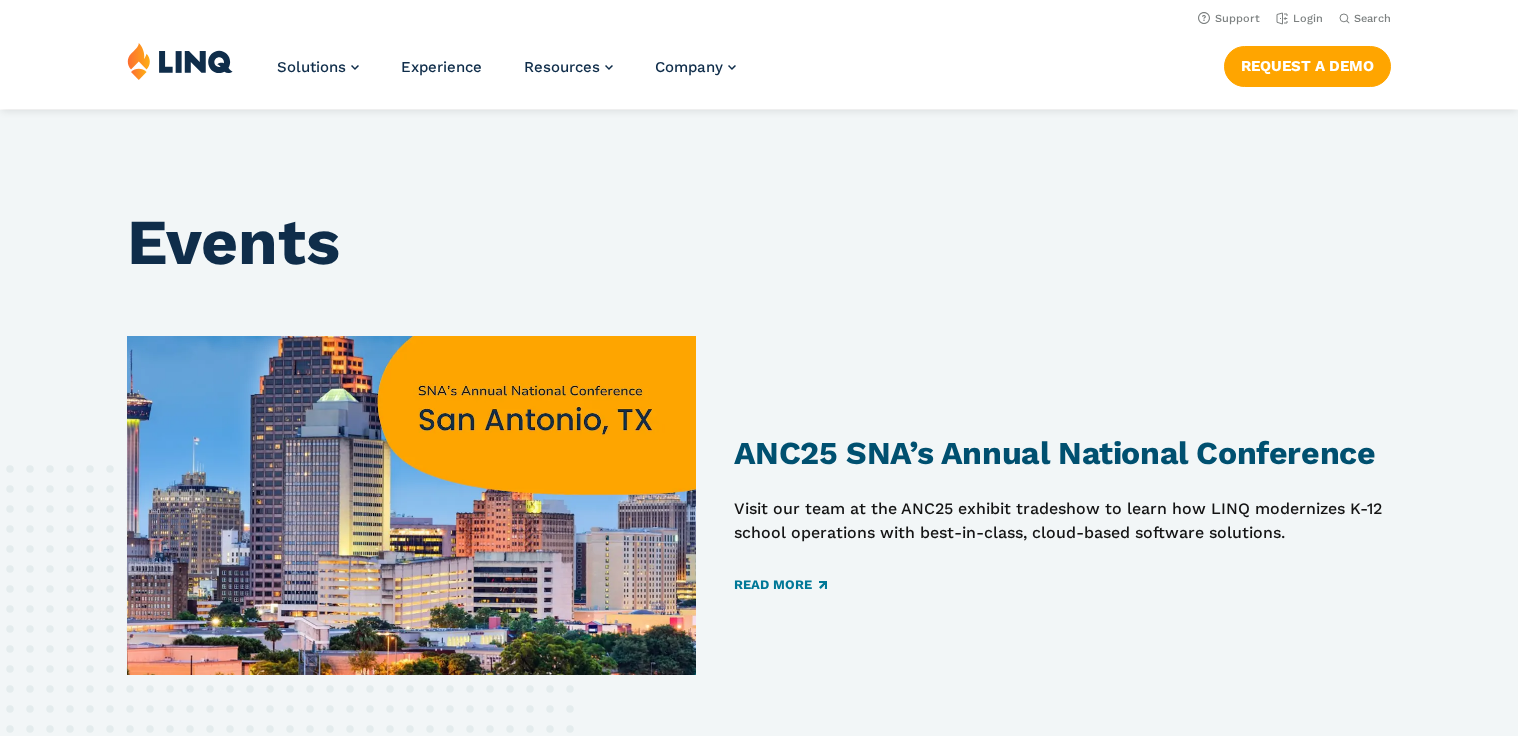 scroll, scrollTop: 0, scrollLeft: 0, axis: both 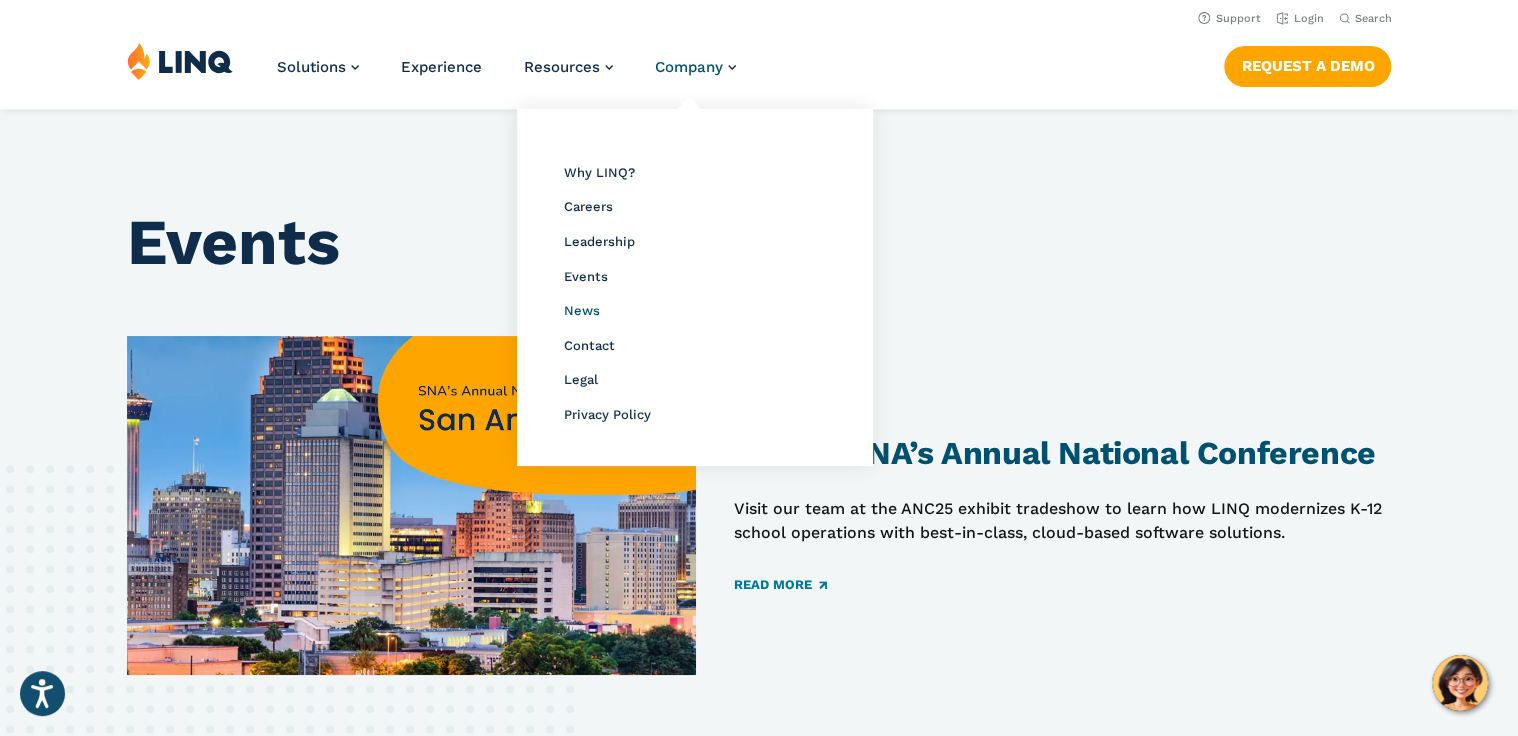 click on "News" at bounding box center (582, 310) 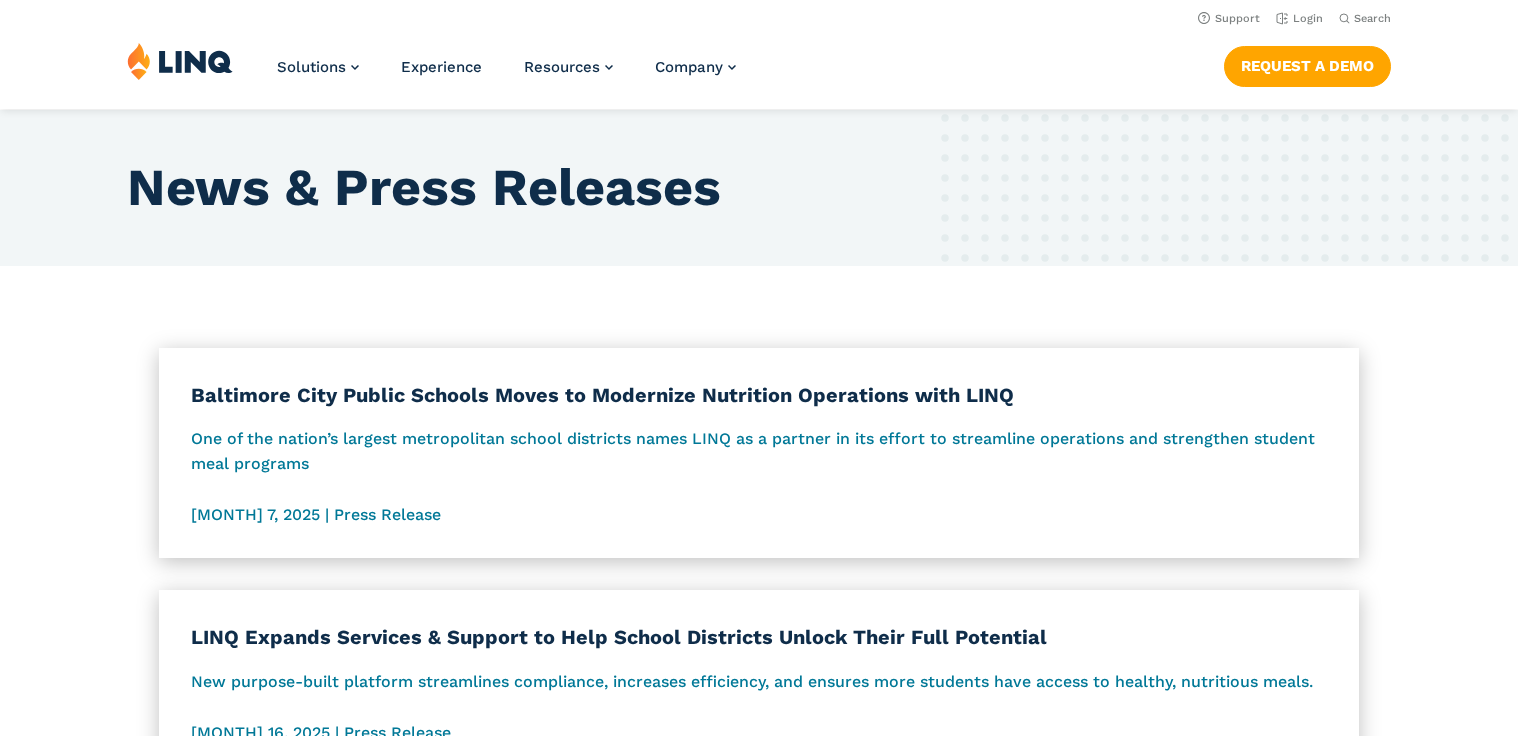 scroll, scrollTop: 0, scrollLeft: 0, axis: both 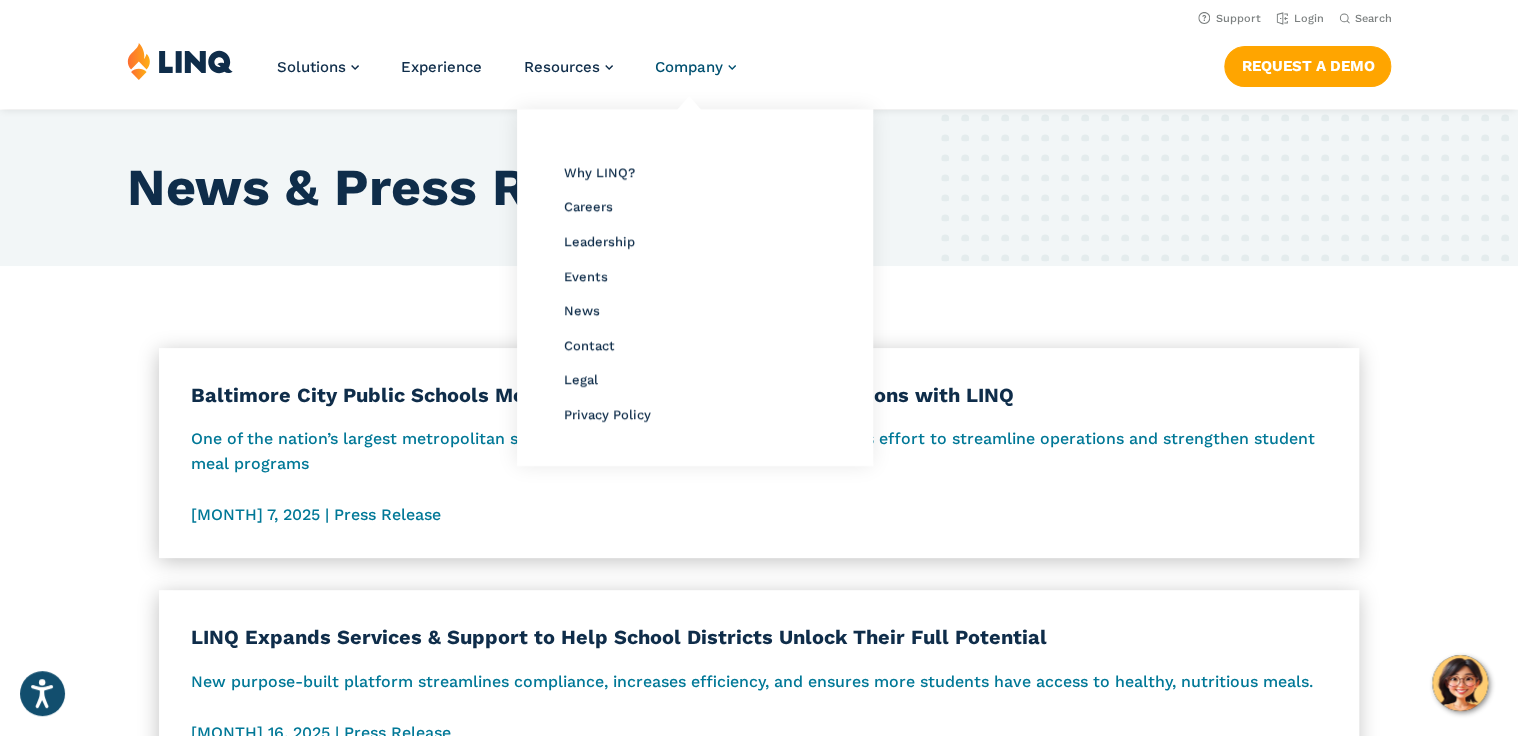 click on "Company" at bounding box center (689, 67) 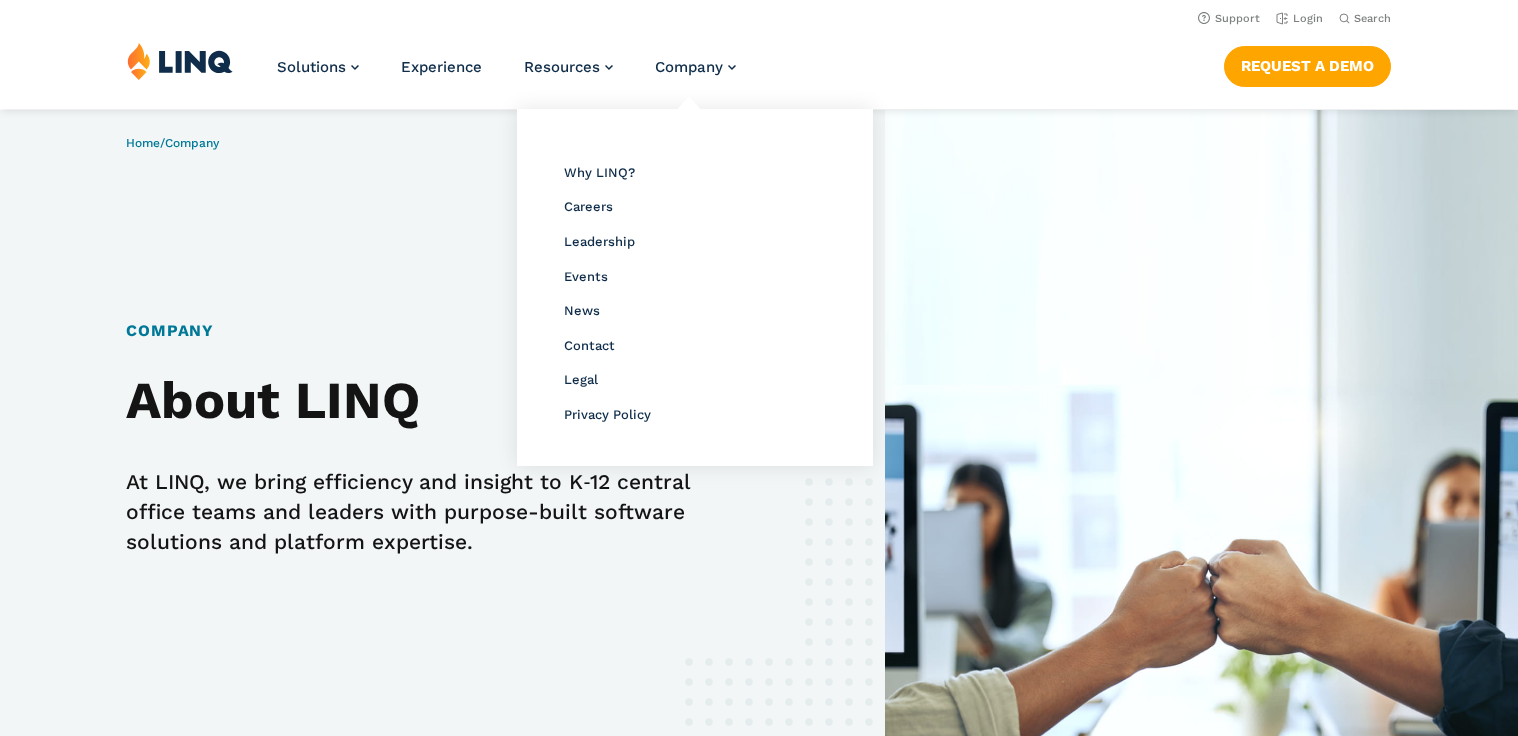 scroll, scrollTop: 0, scrollLeft: 0, axis: both 